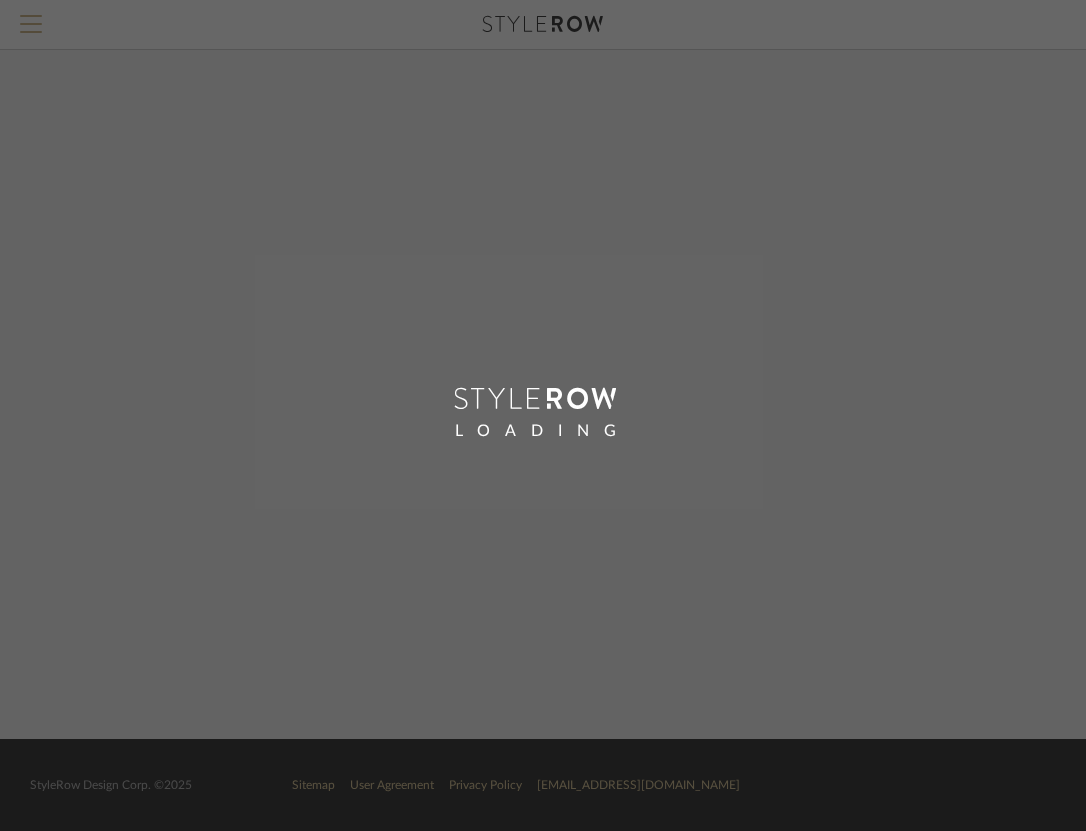scroll, scrollTop: 0, scrollLeft: 0, axis: both 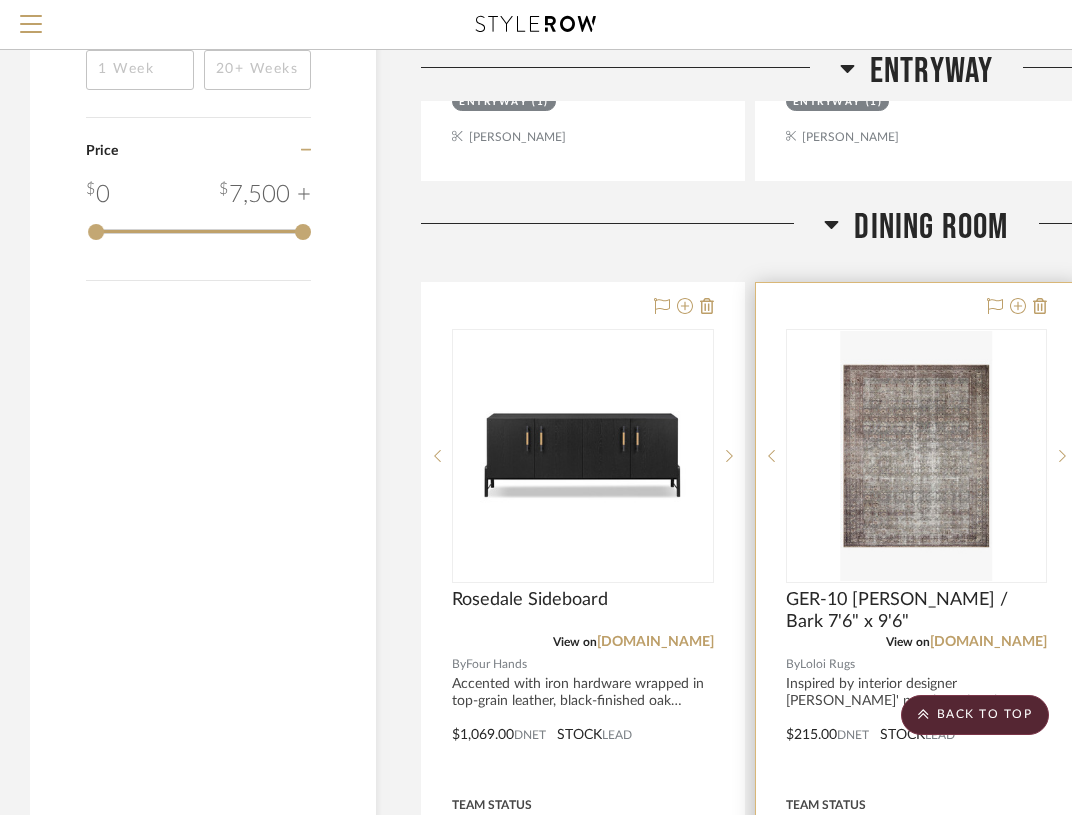 type 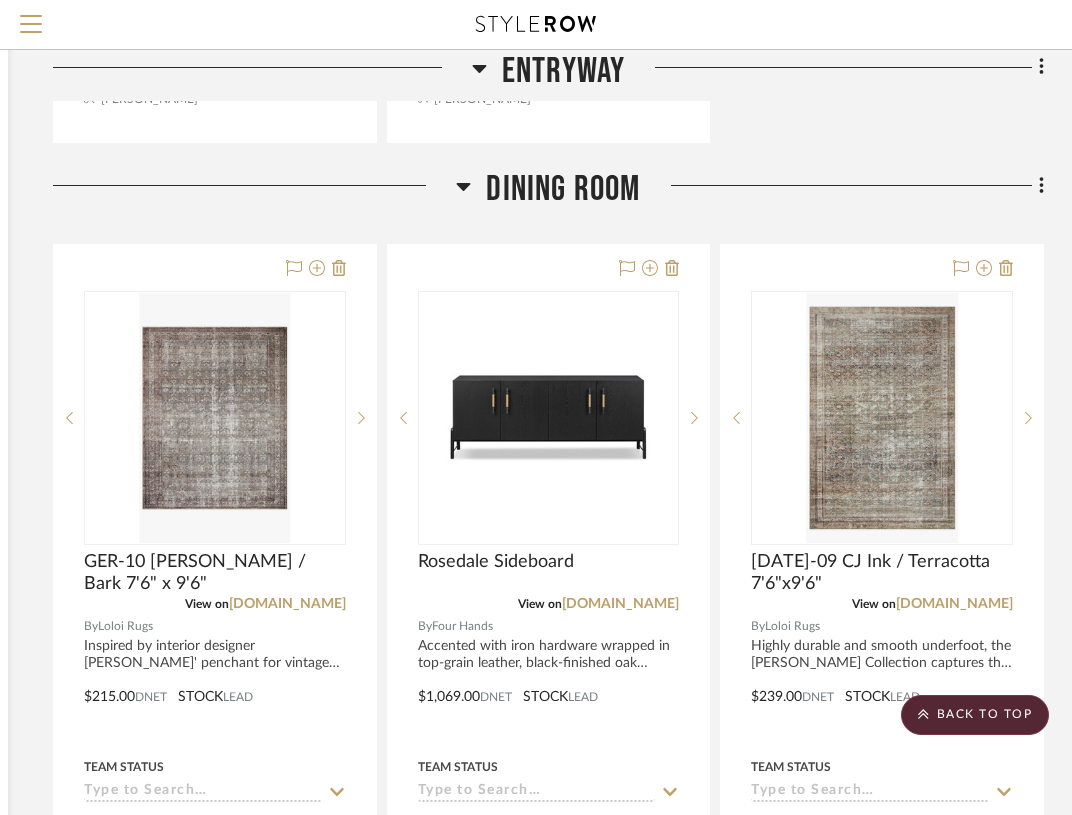 scroll, scrollTop: 2180, scrollLeft: 368, axis: both 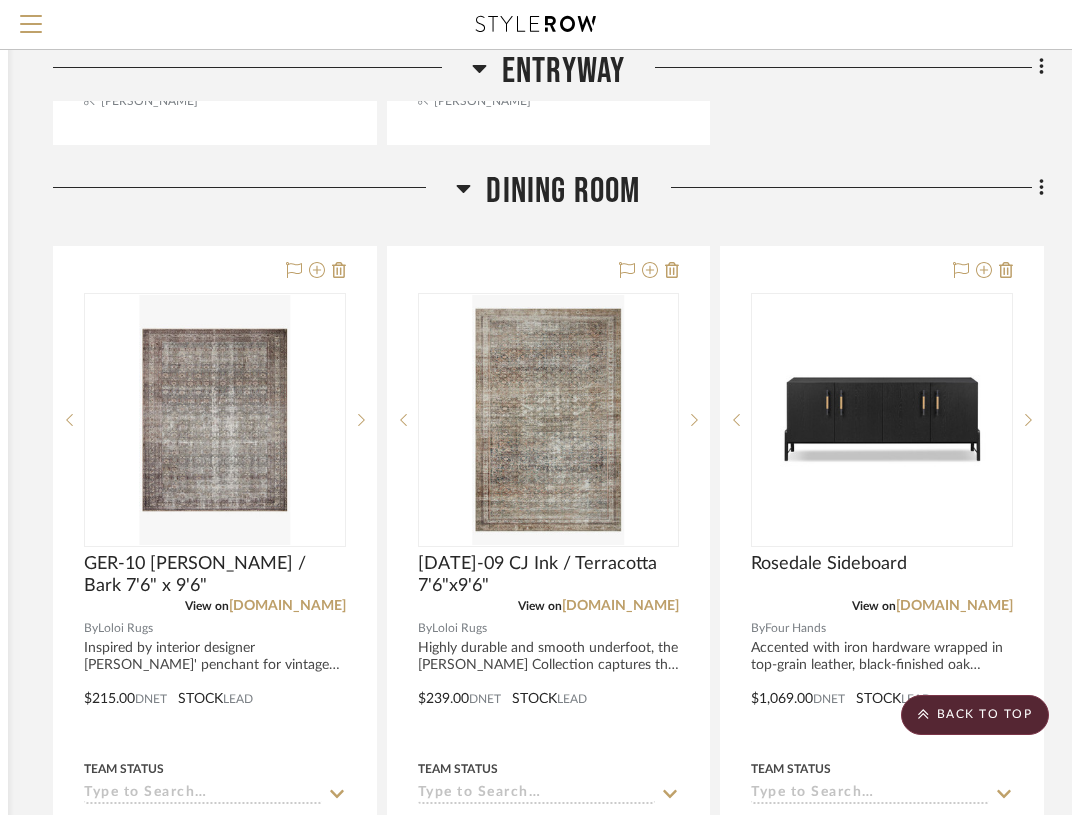 drag, startPoint x: 823, startPoint y: 244, endPoint x: 534, endPoint y: 229, distance: 289.389 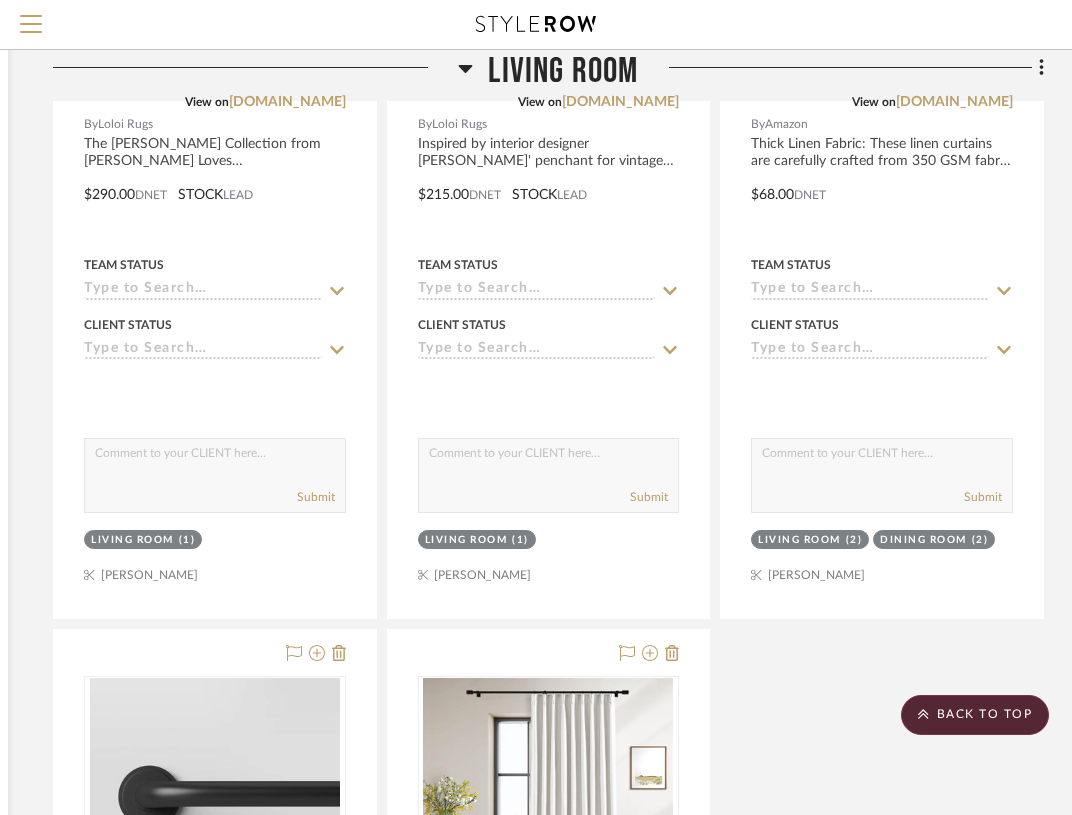 scroll, scrollTop: 7470, scrollLeft: 368, axis: both 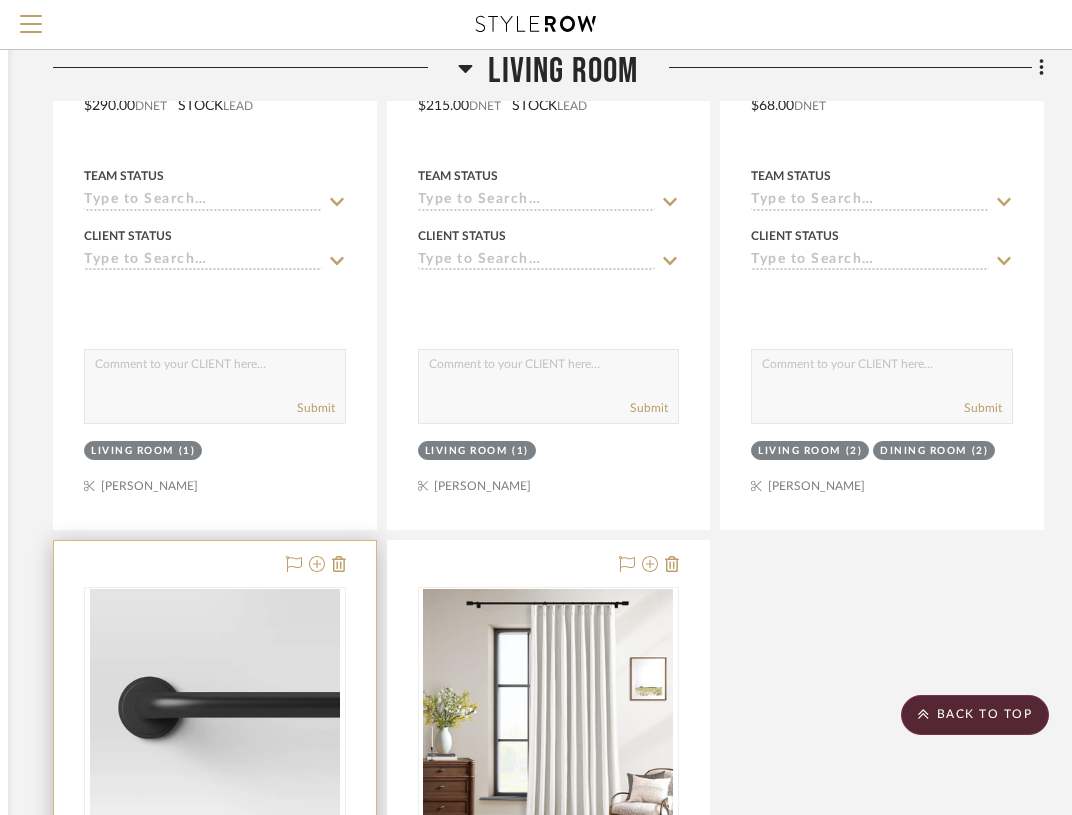 type 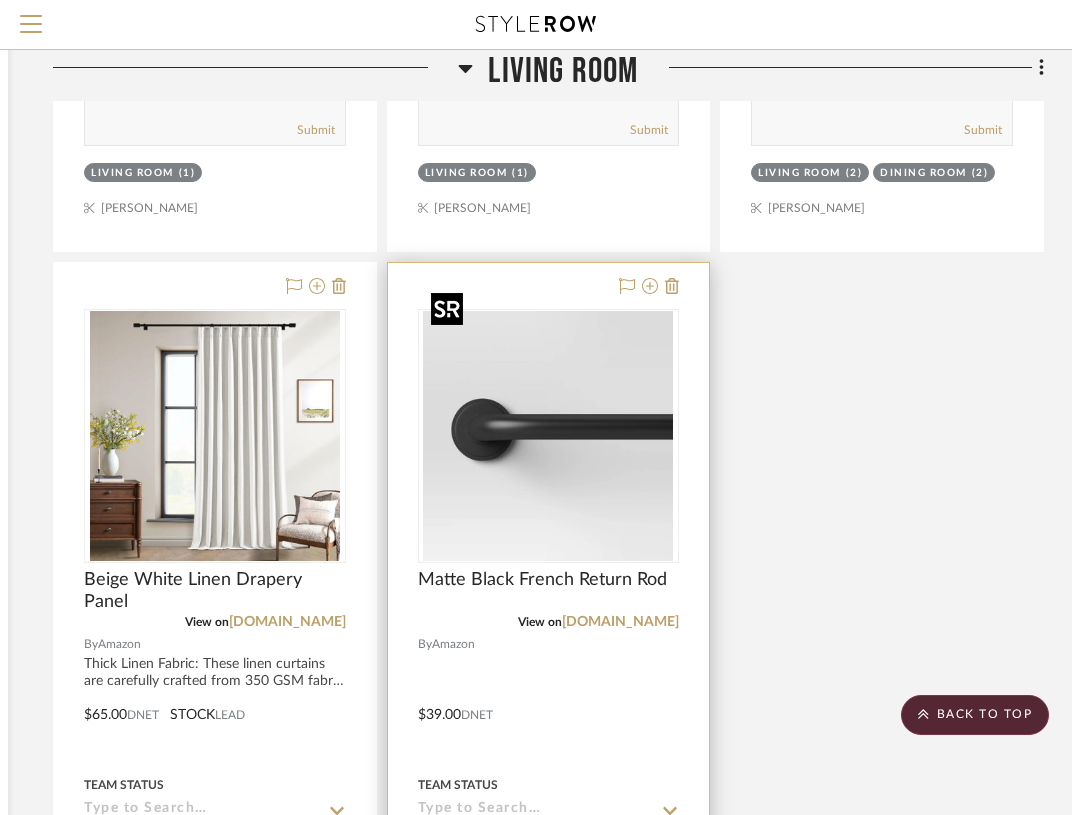 scroll, scrollTop: 7749, scrollLeft: 368, axis: both 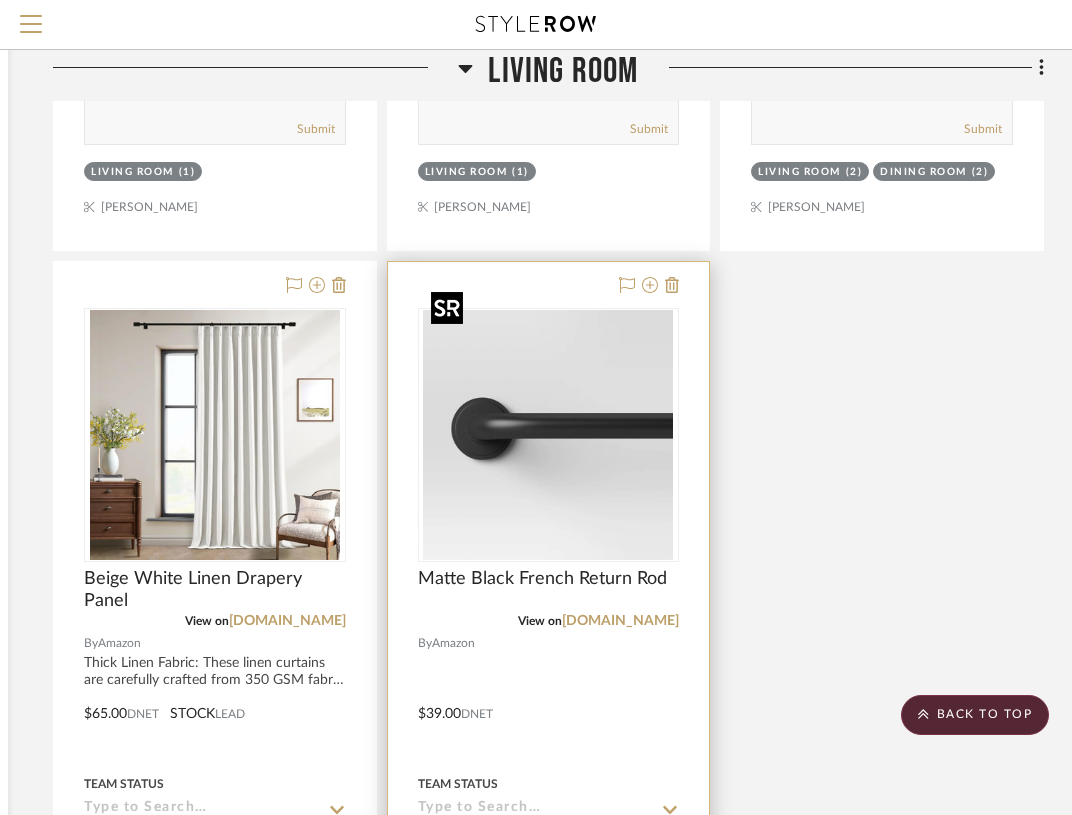 click at bounding box center (548, 435) 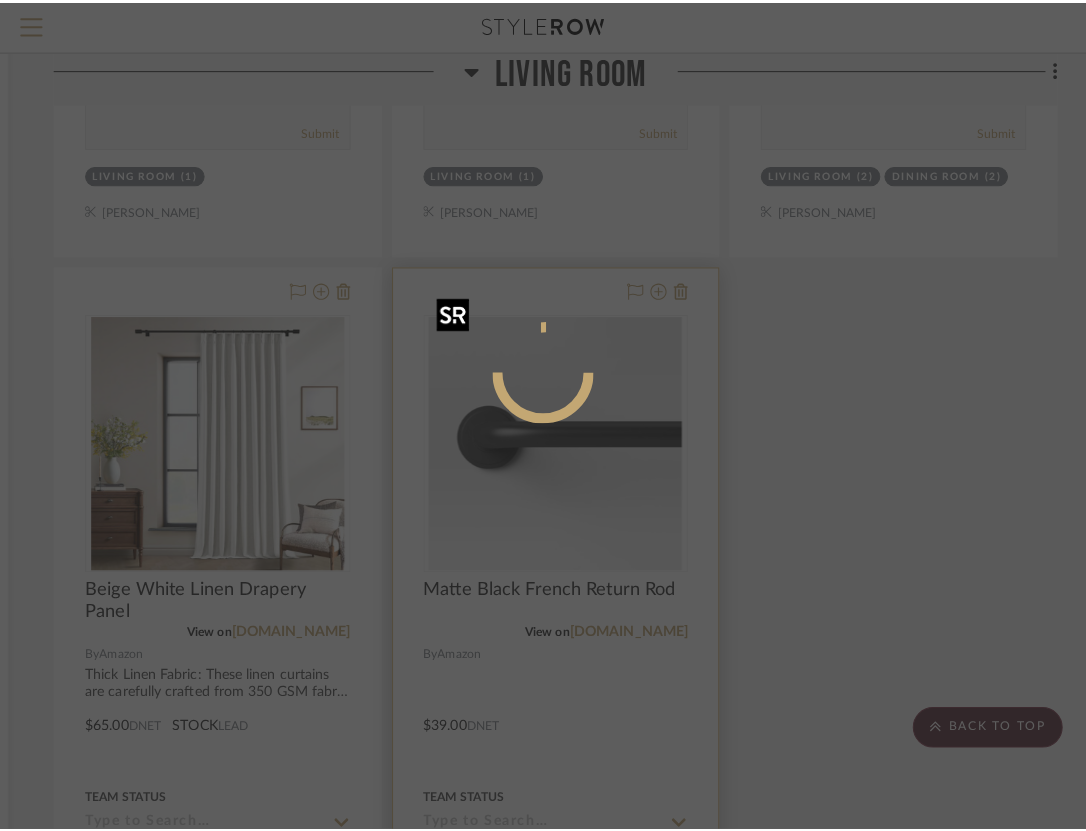 scroll, scrollTop: 0, scrollLeft: 0, axis: both 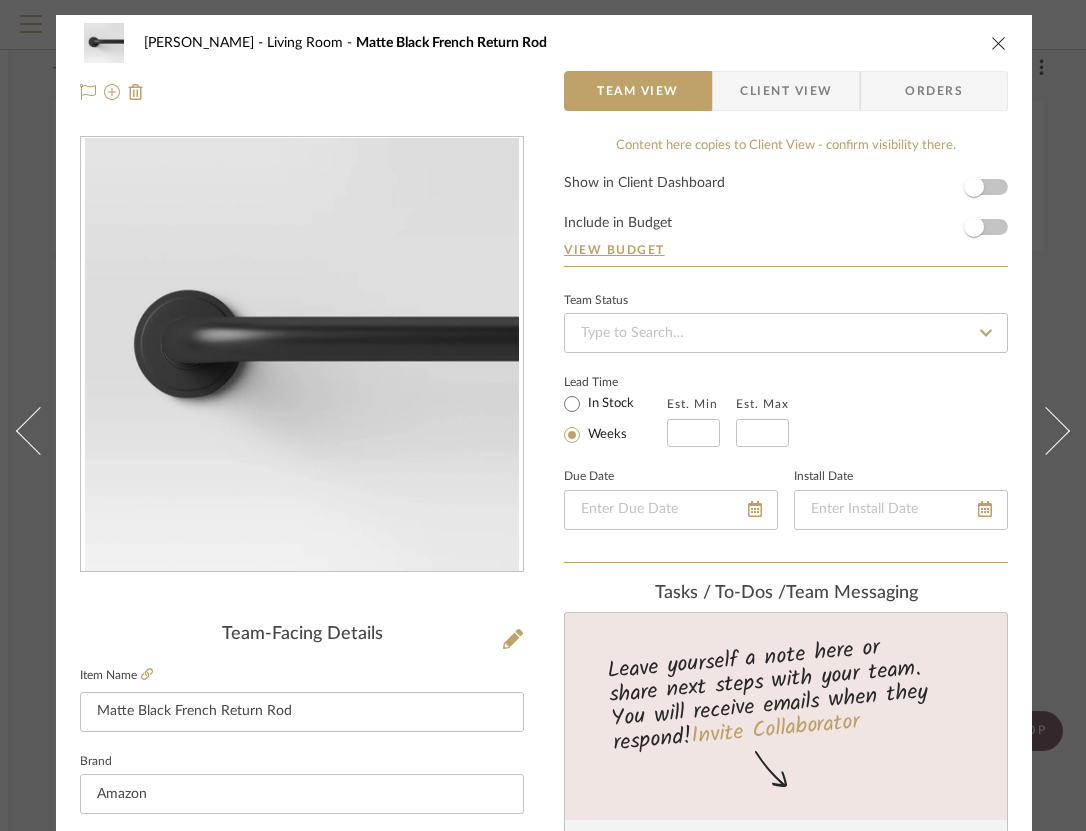 click on "[PERSON_NAME] Living Room Matte Black French Return Rod Team View Client View Orders" at bounding box center (544, 67) 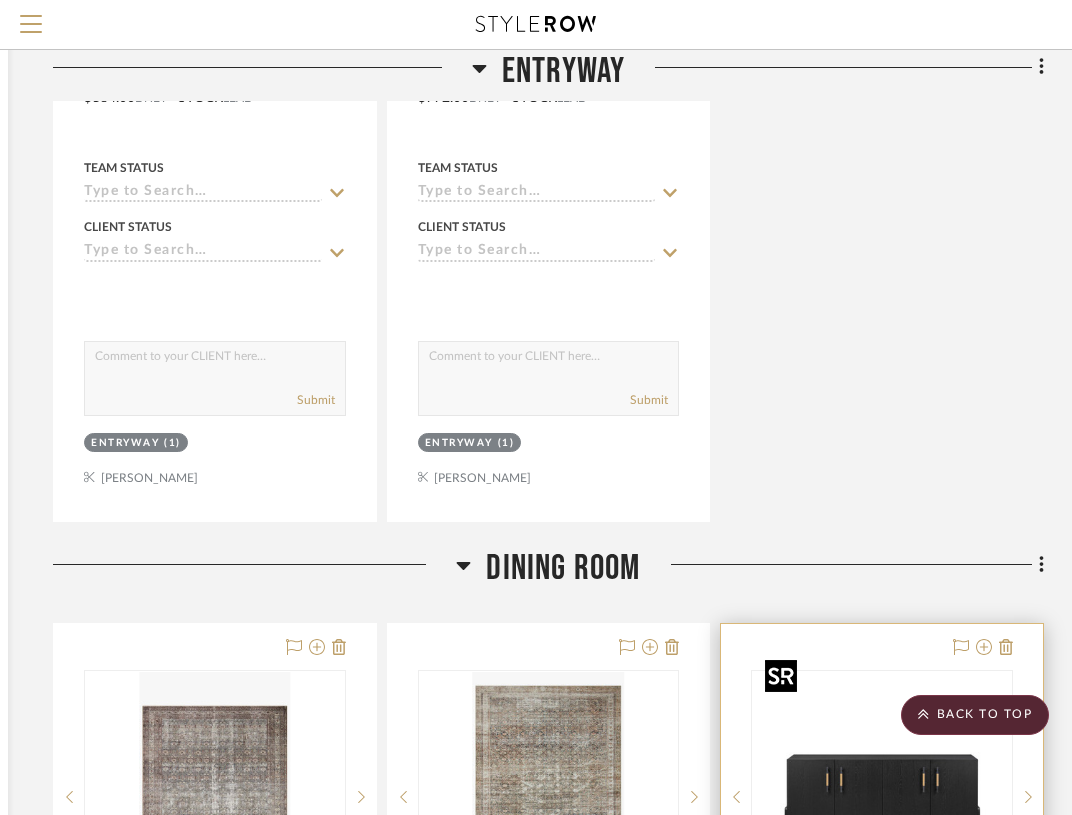 scroll, scrollTop: 1914, scrollLeft: 368, axis: both 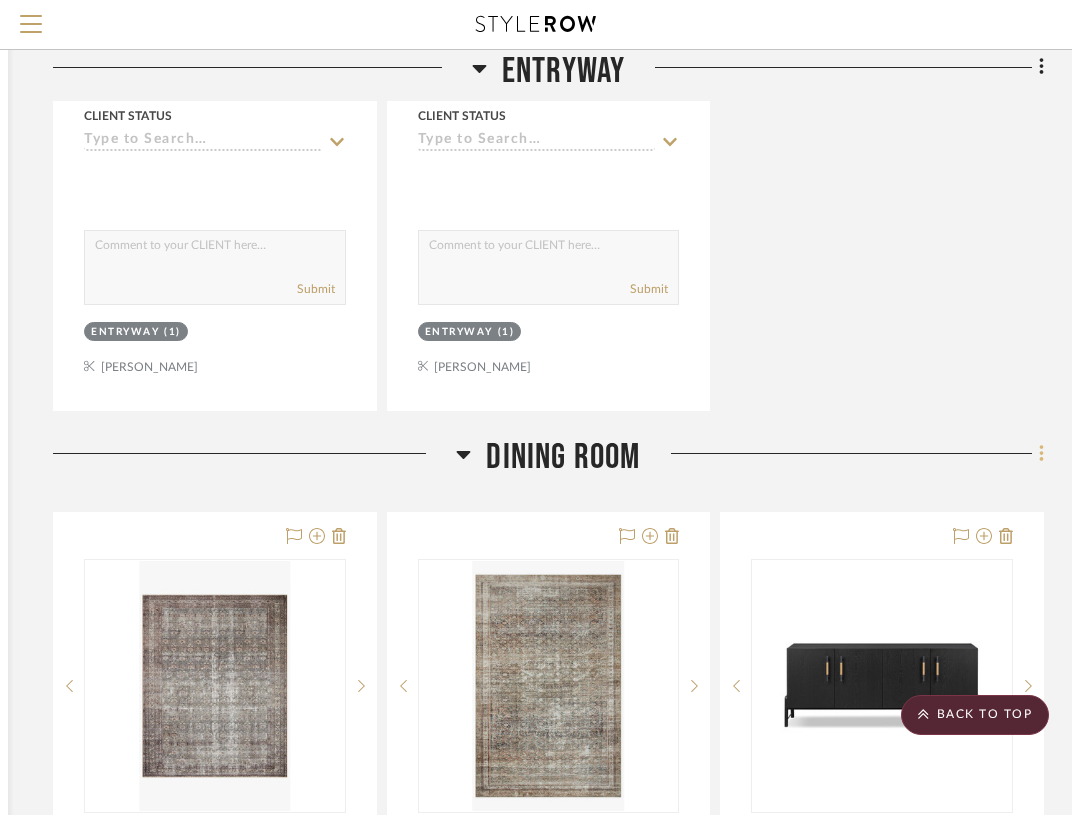 click 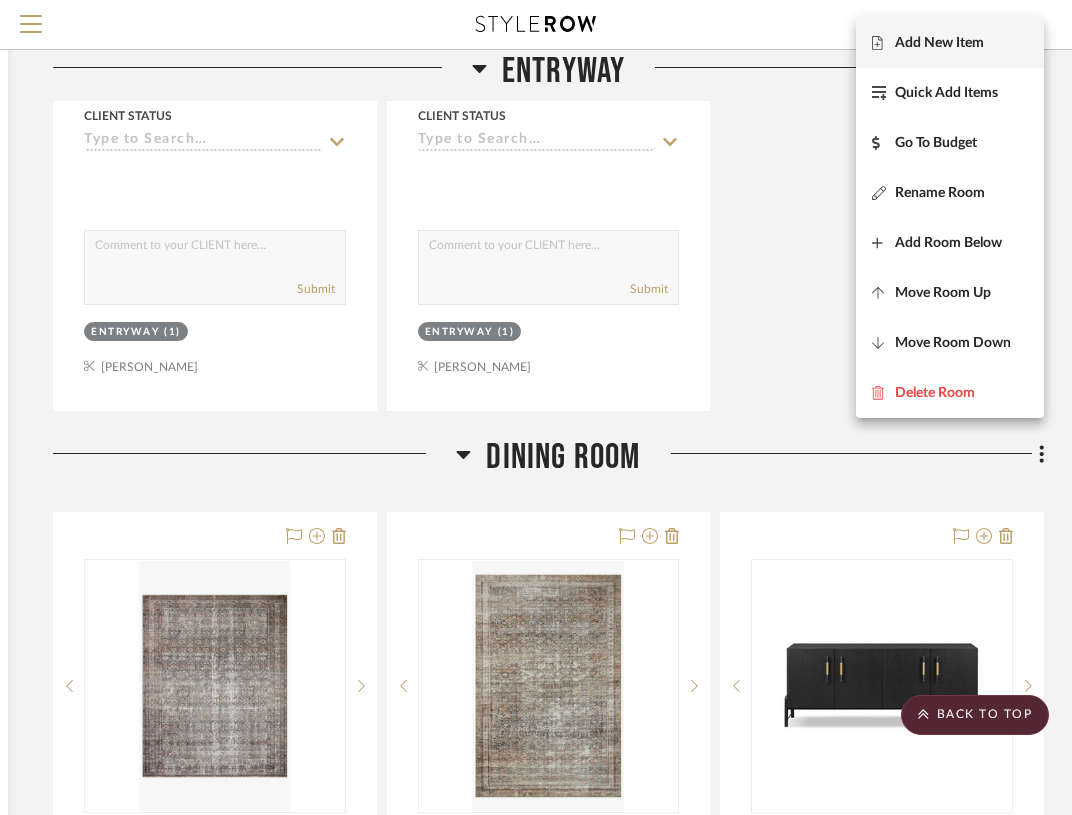 click on "Add New Item" at bounding box center (939, 43) 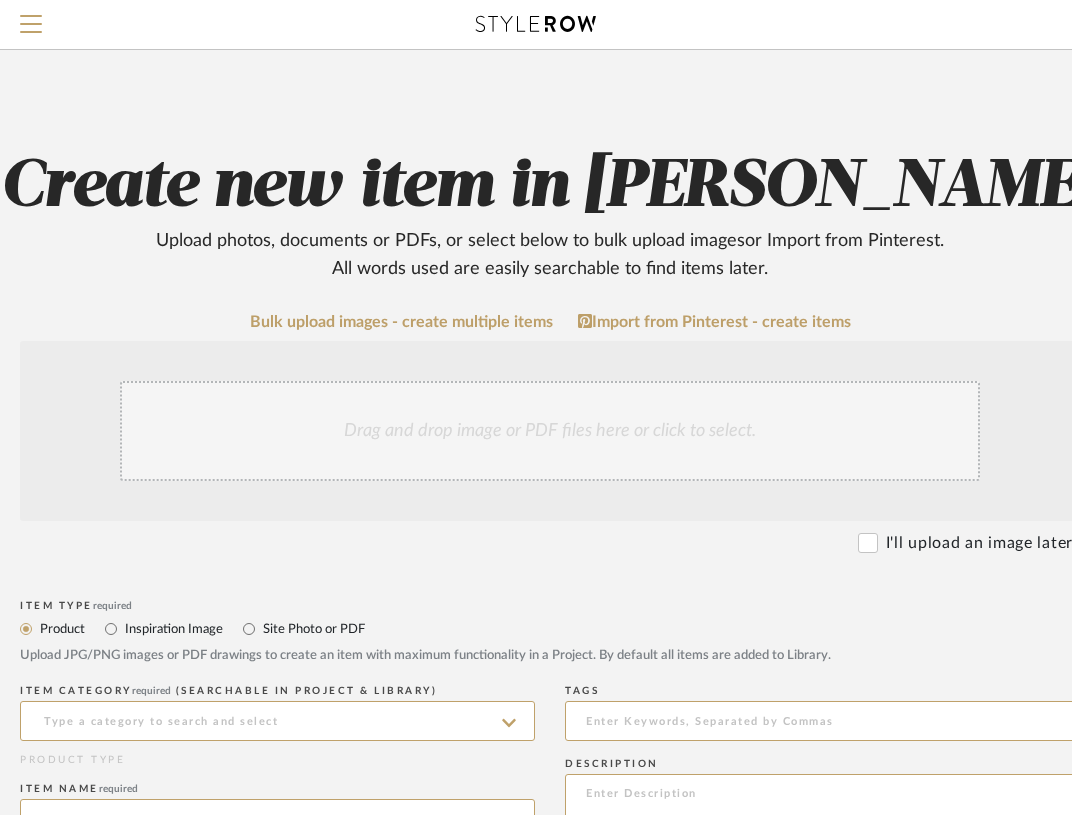 scroll, scrollTop: 0, scrollLeft: 0, axis: both 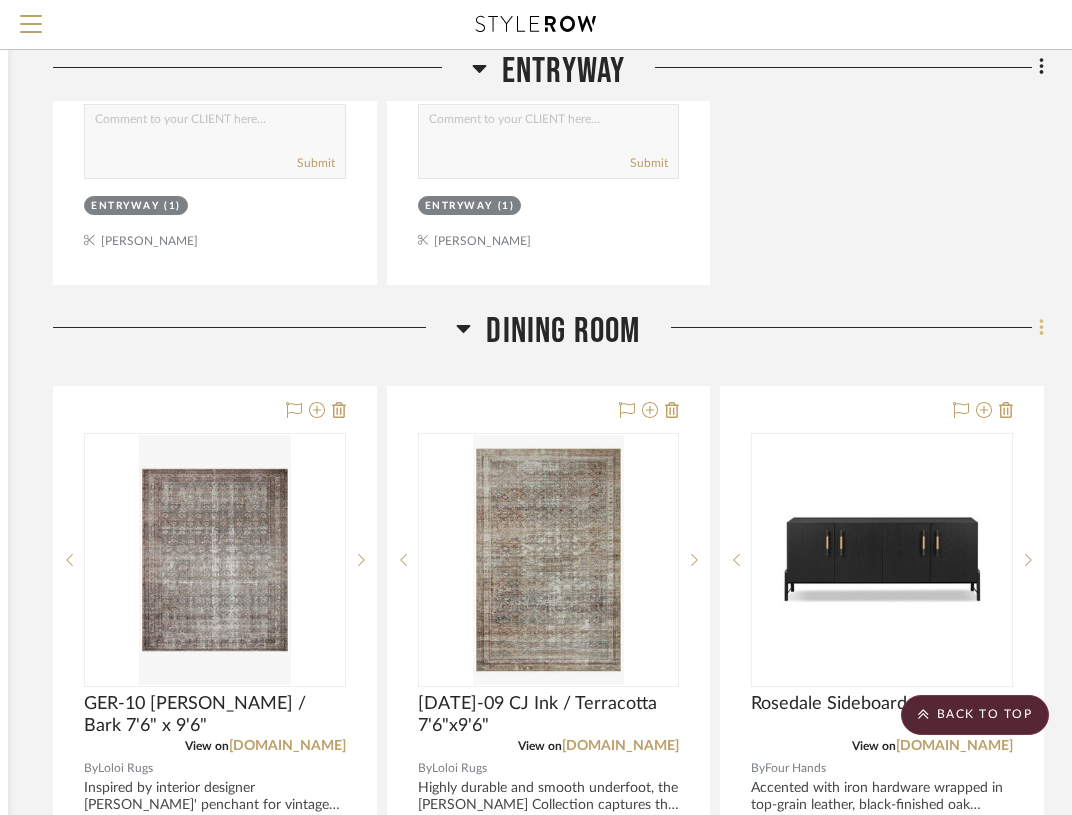 click 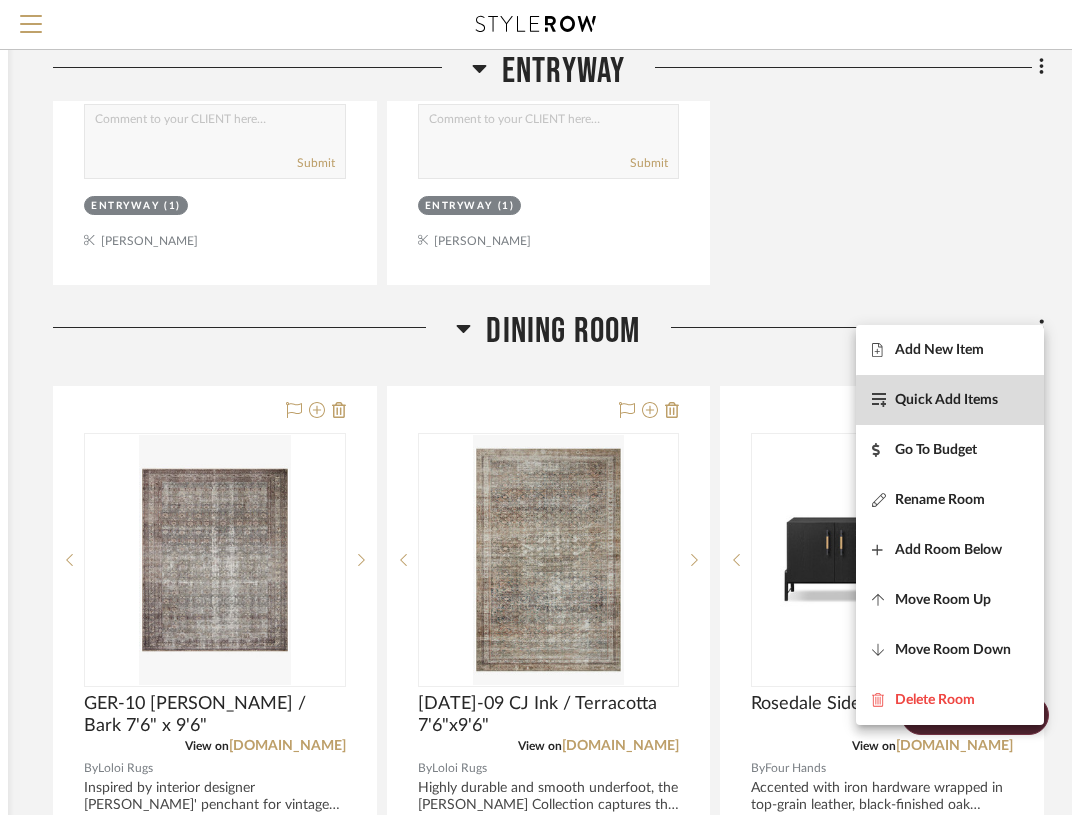 click on "Quick Add Items" at bounding box center (946, 400) 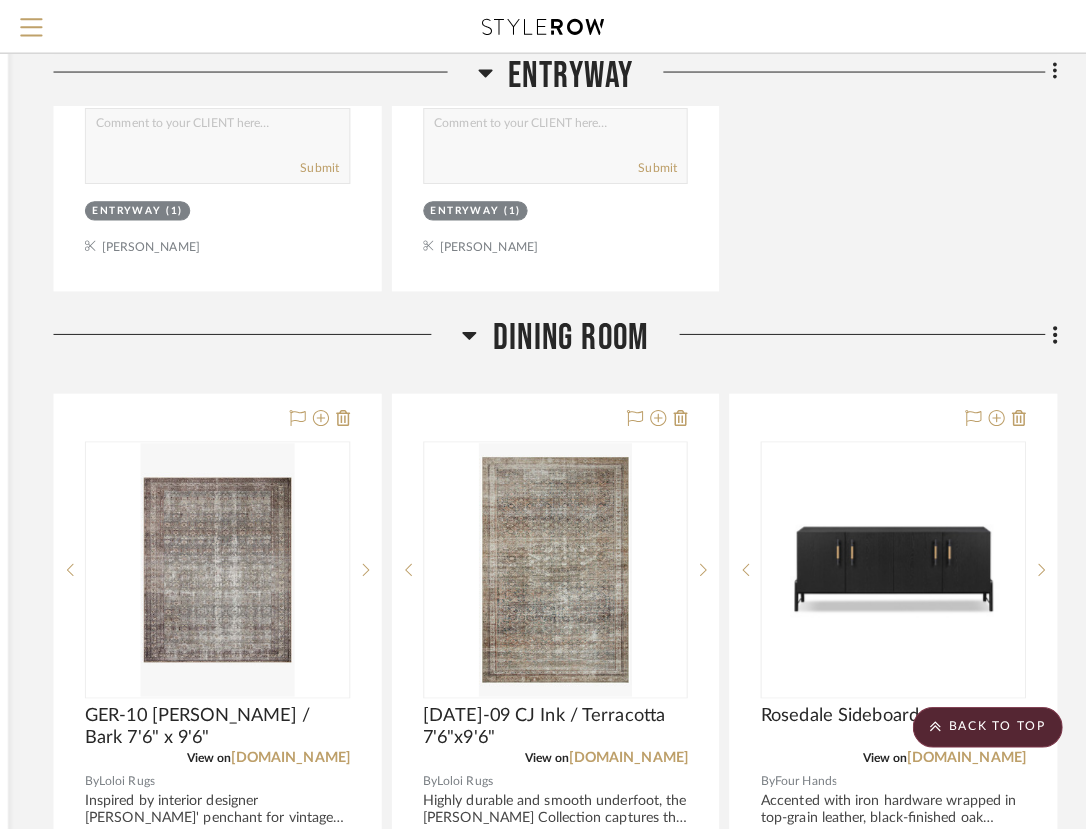 scroll, scrollTop: 0, scrollLeft: 0, axis: both 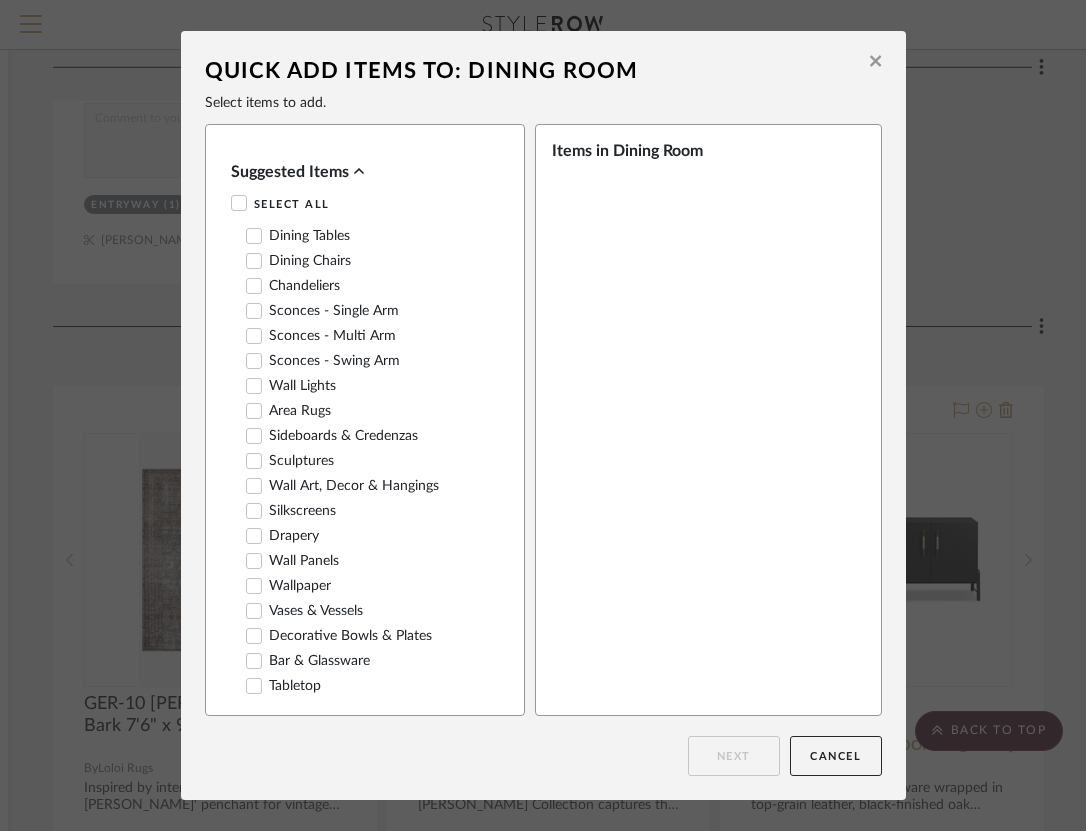 click 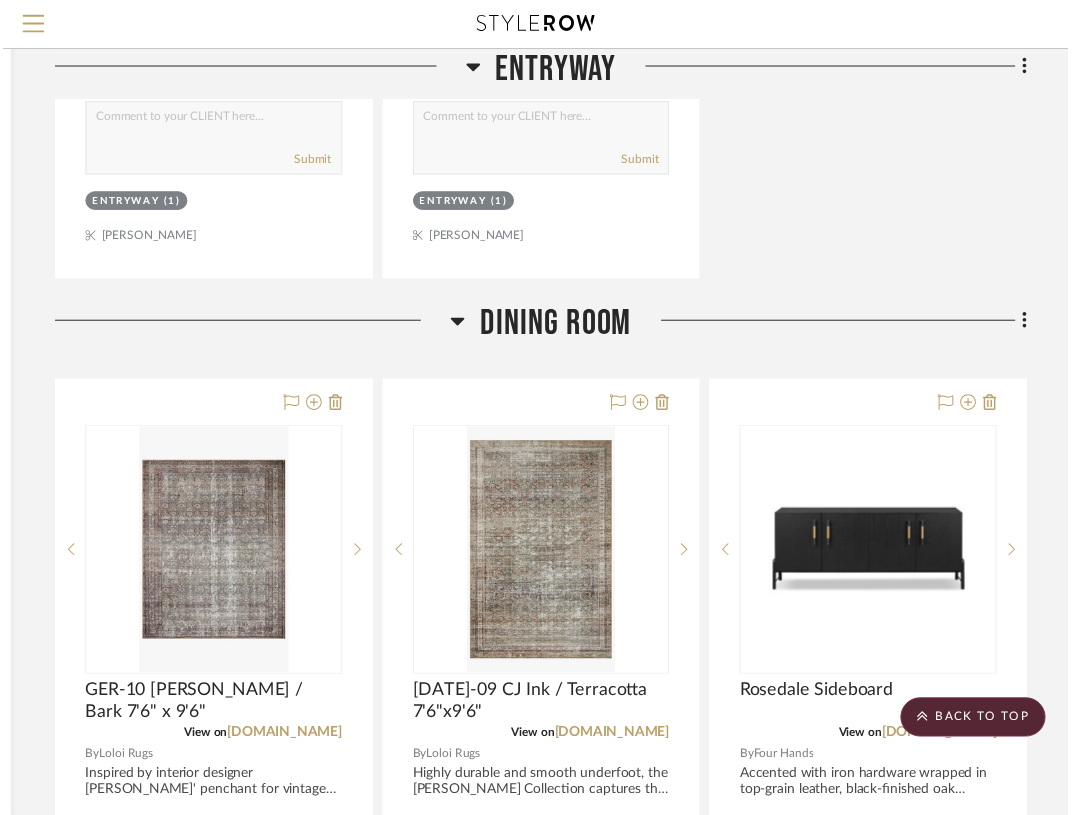 scroll, scrollTop: 2040, scrollLeft: 368, axis: both 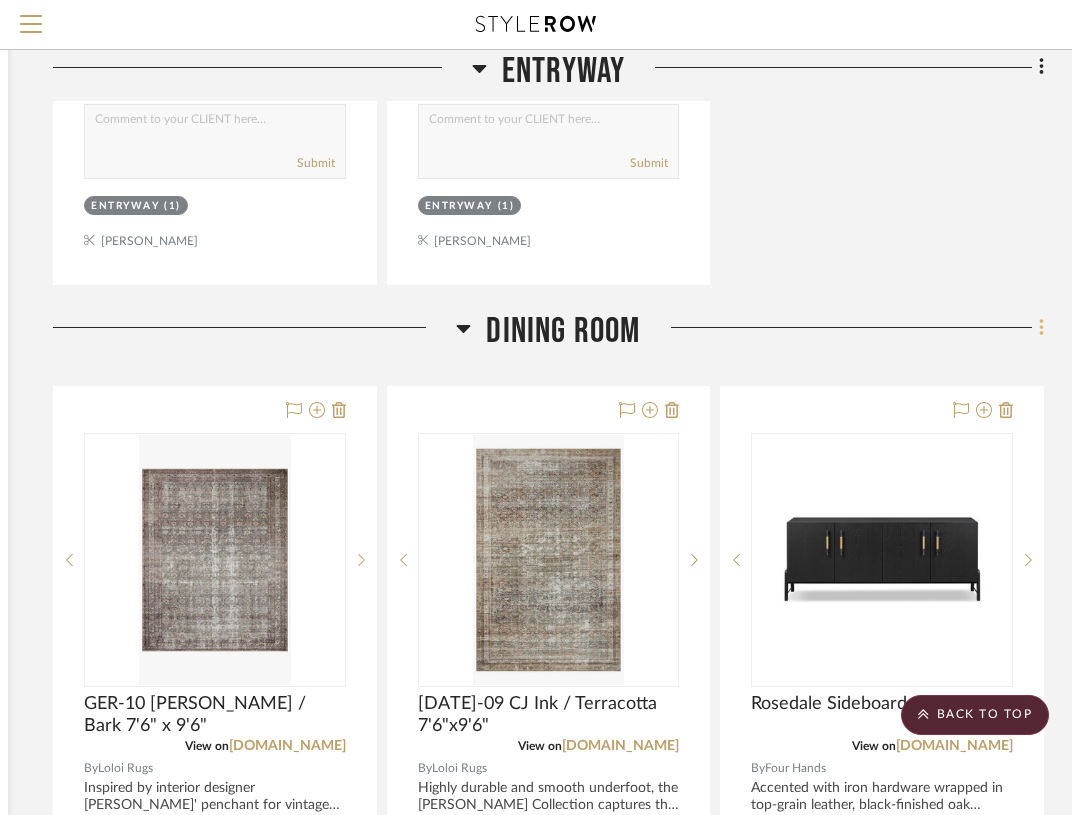 click 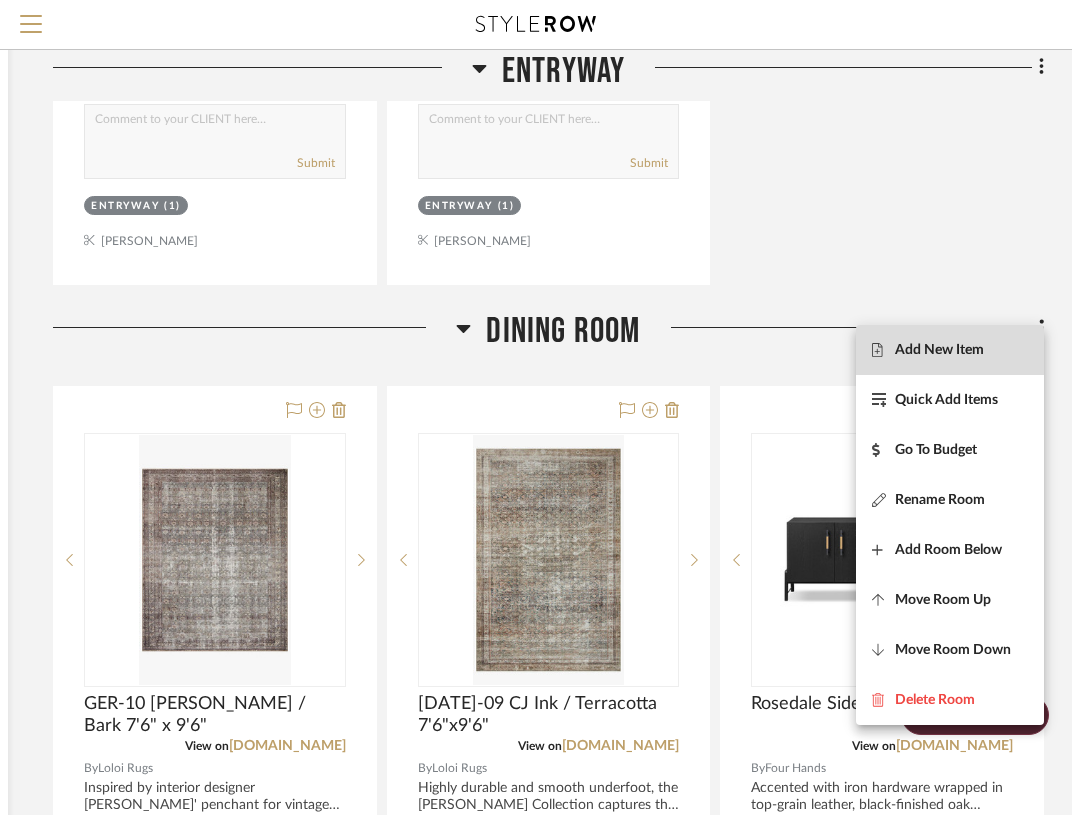 click on "Add New Item" at bounding box center [939, 350] 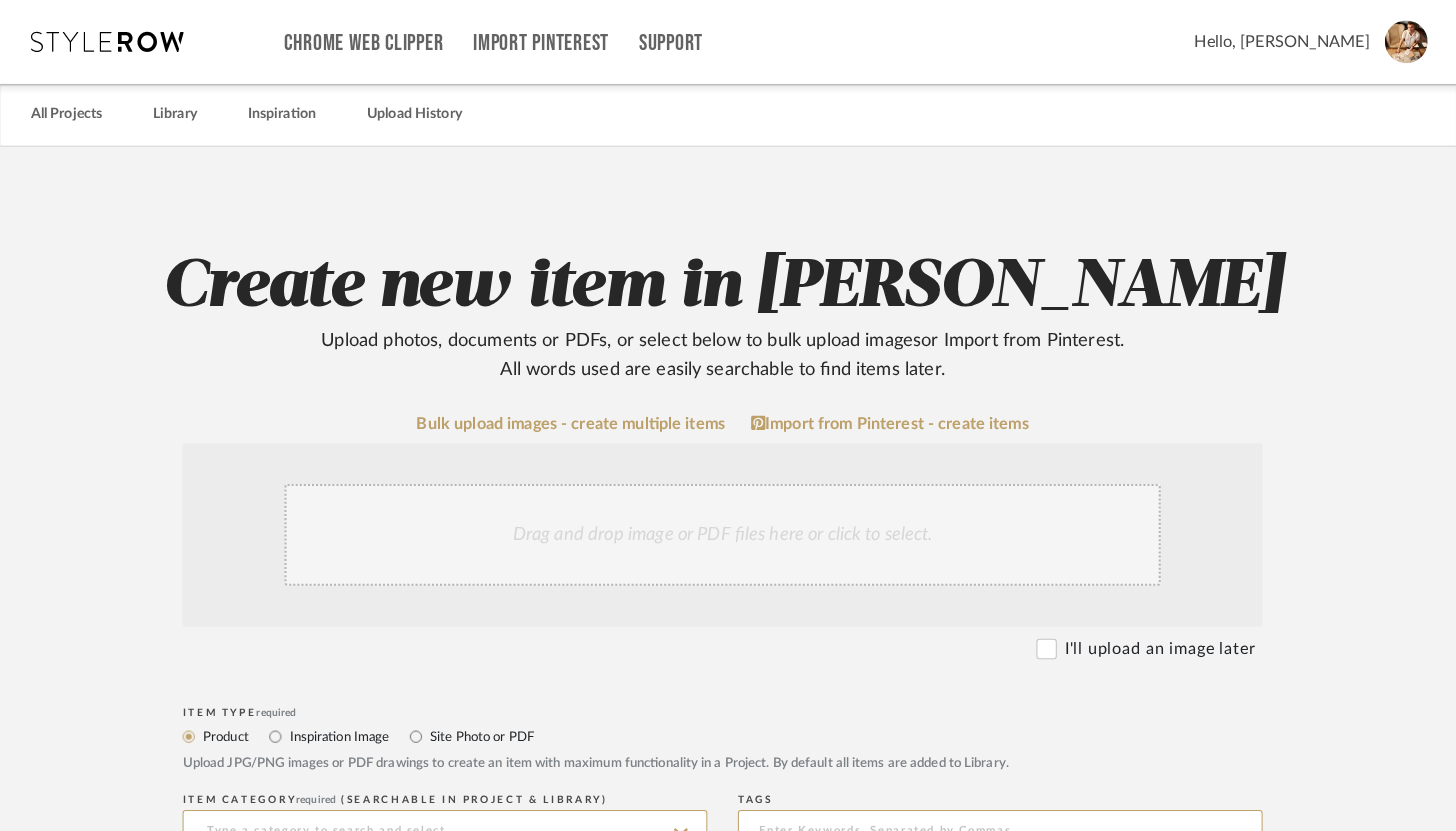 scroll, scrollTop: 0, scrollLeft: 0, axis: both 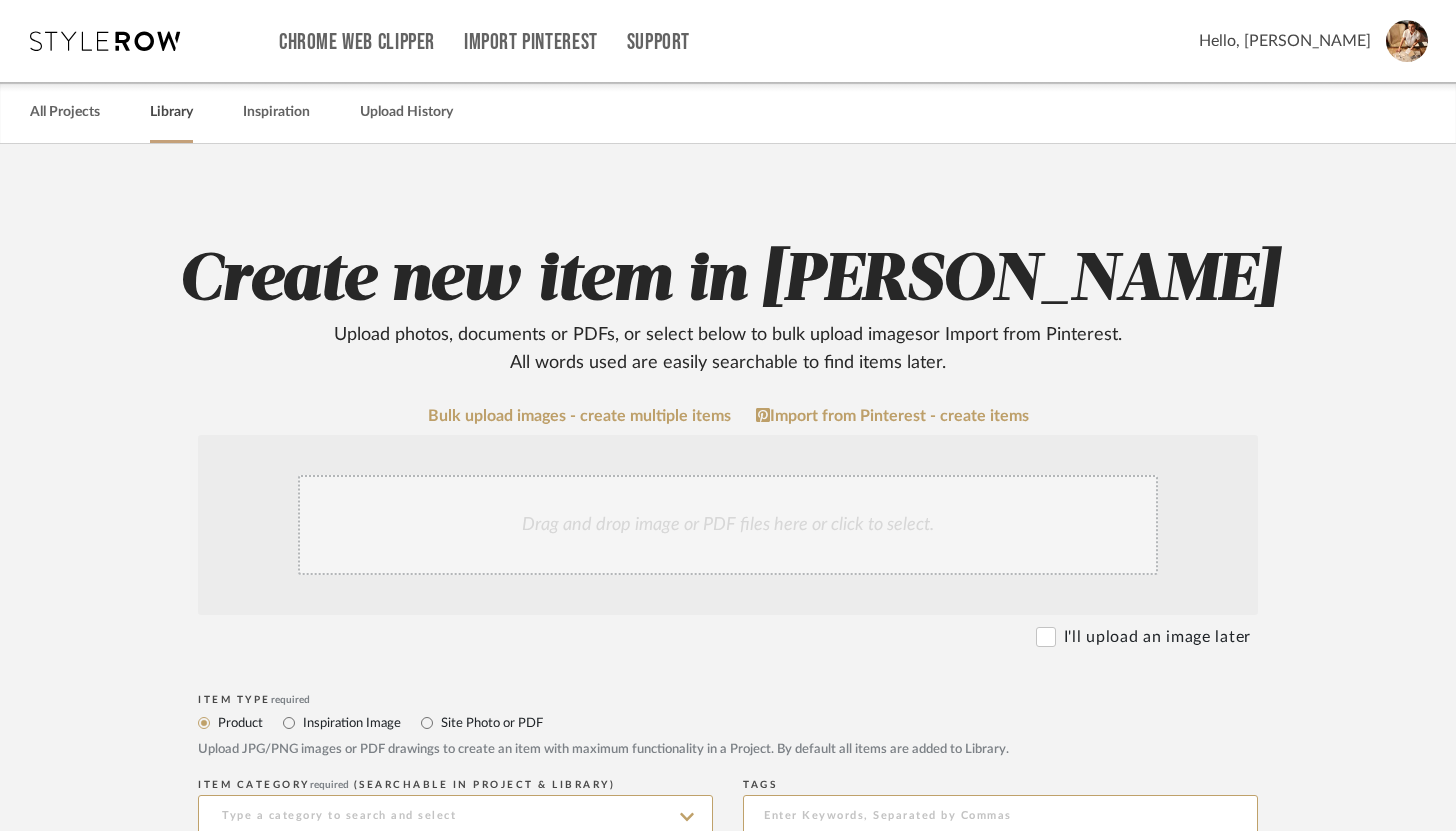 click on "Library" at bounding box center [171, 112] 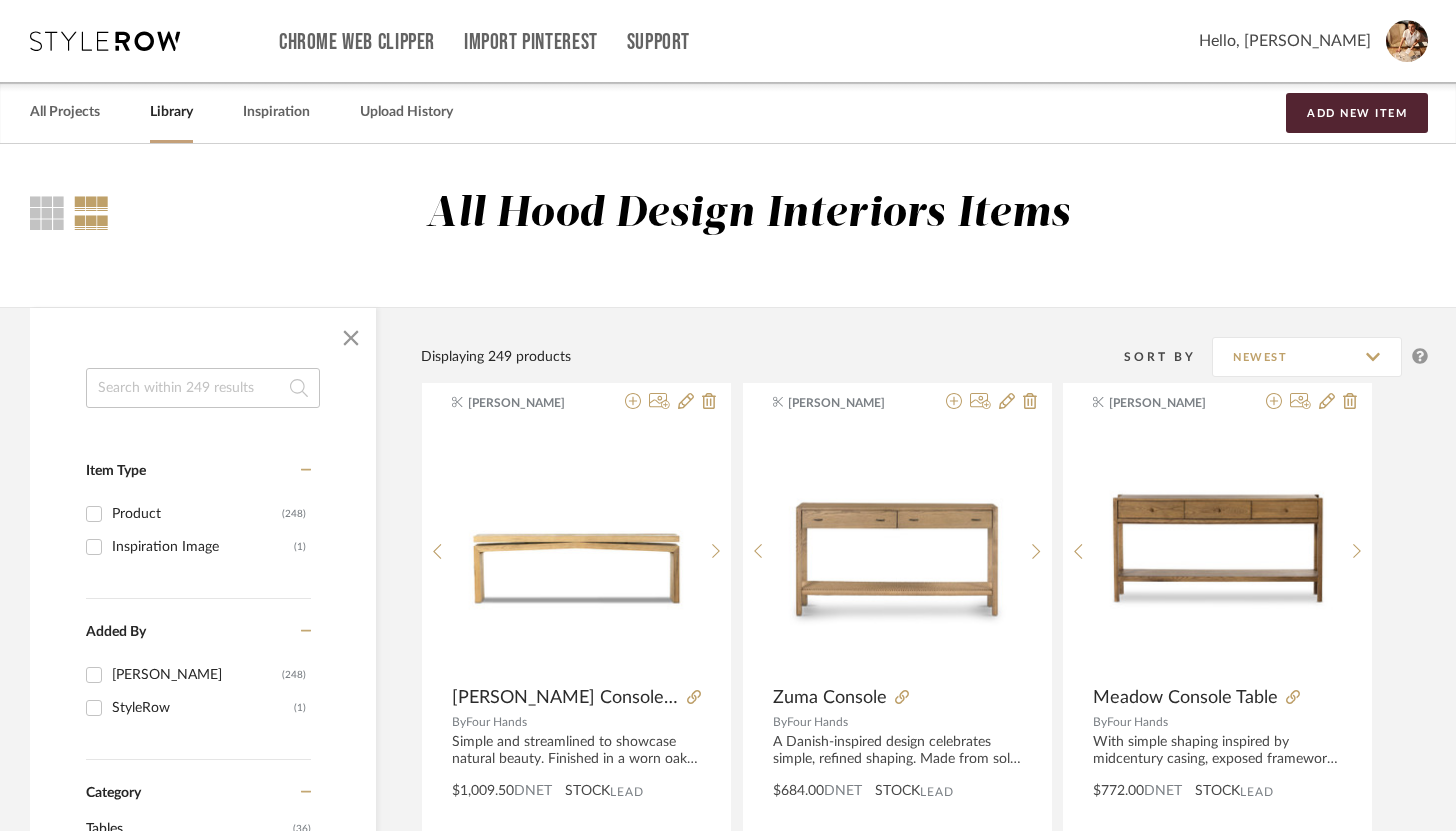 click 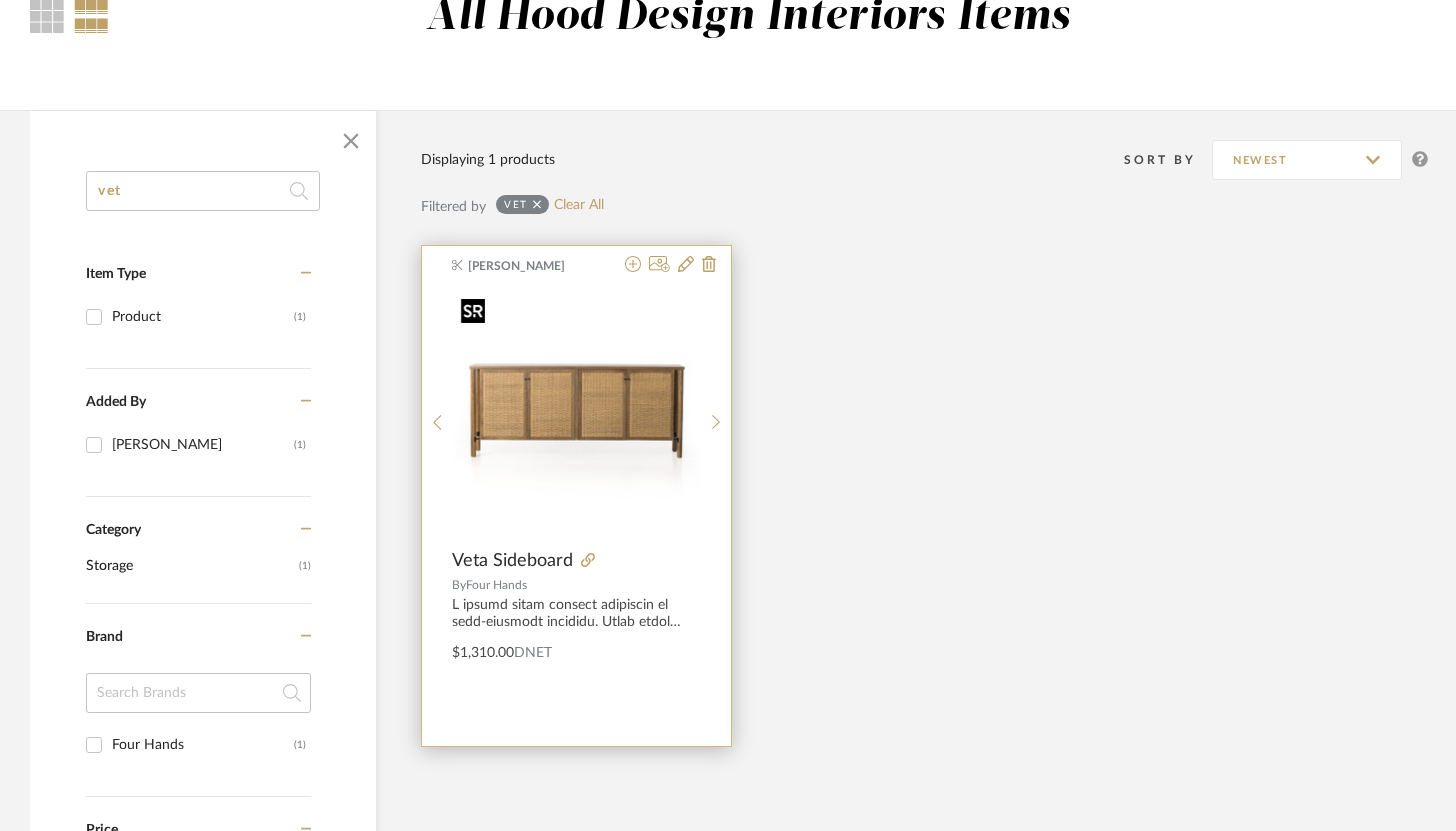 scroll, scrollTop: 188, scrollLeft: 0, axis: vertical 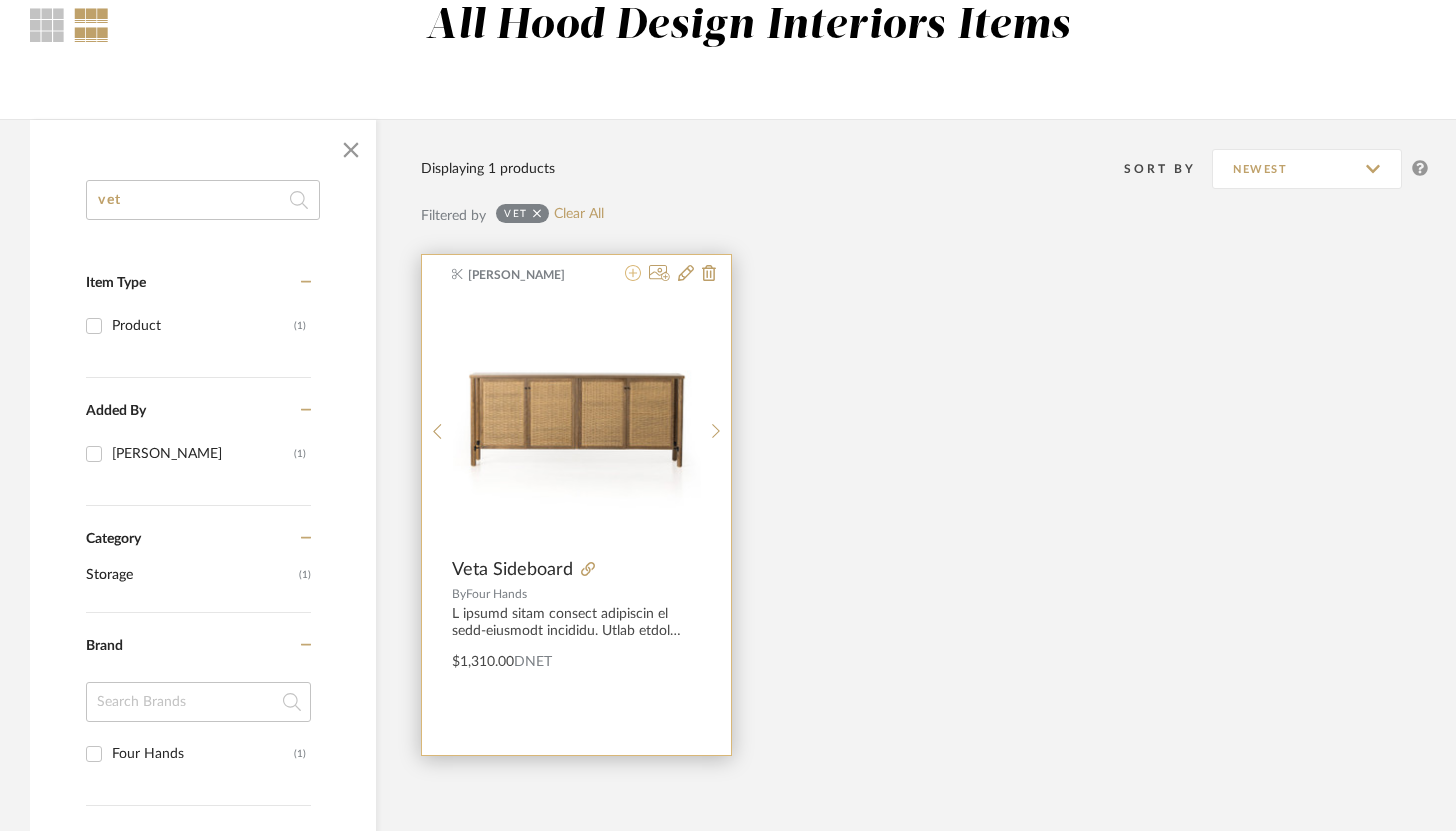 type on "vet" 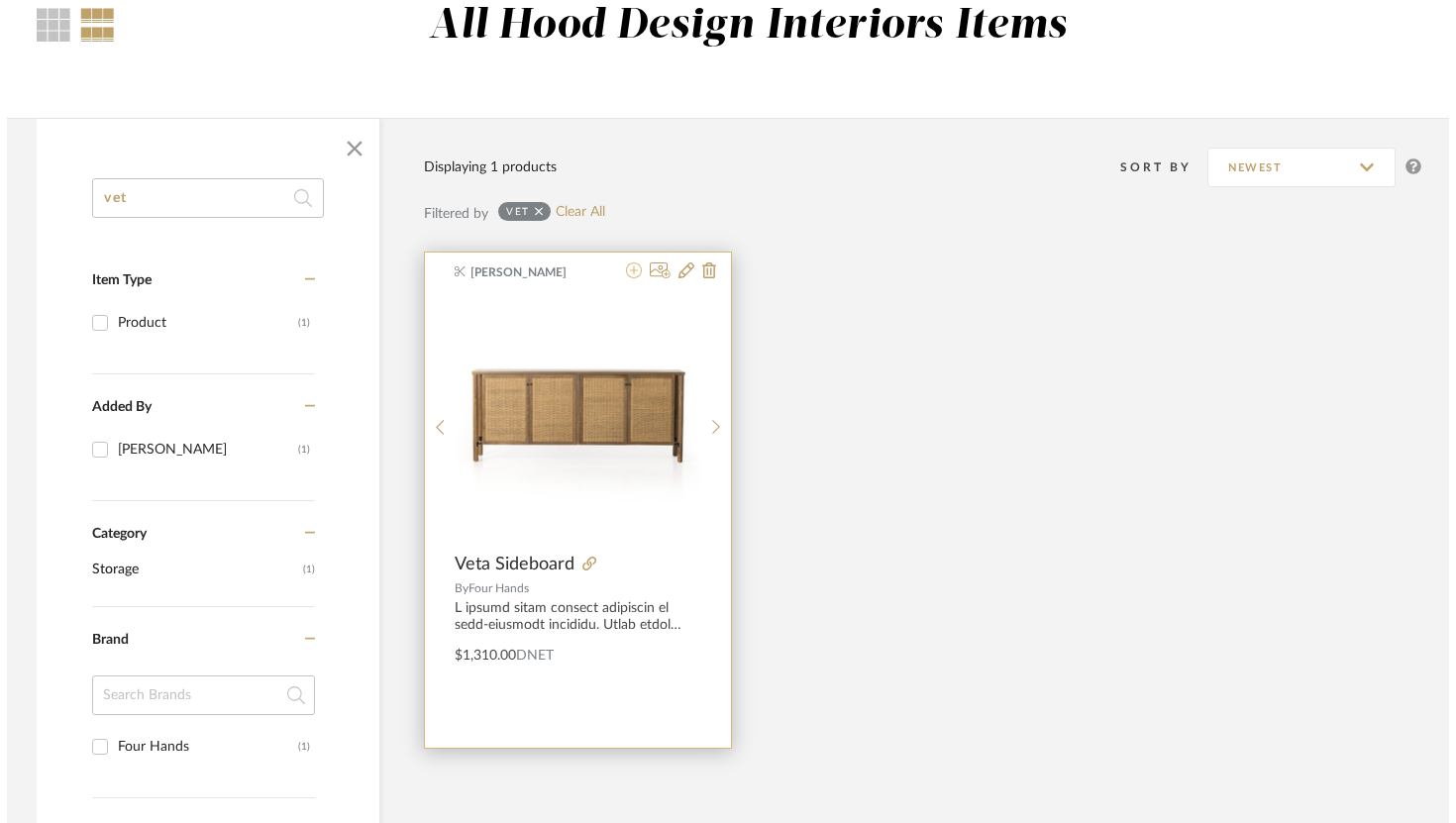 scroll, scrollTop: 0, scrollLeft: 0, axis: both 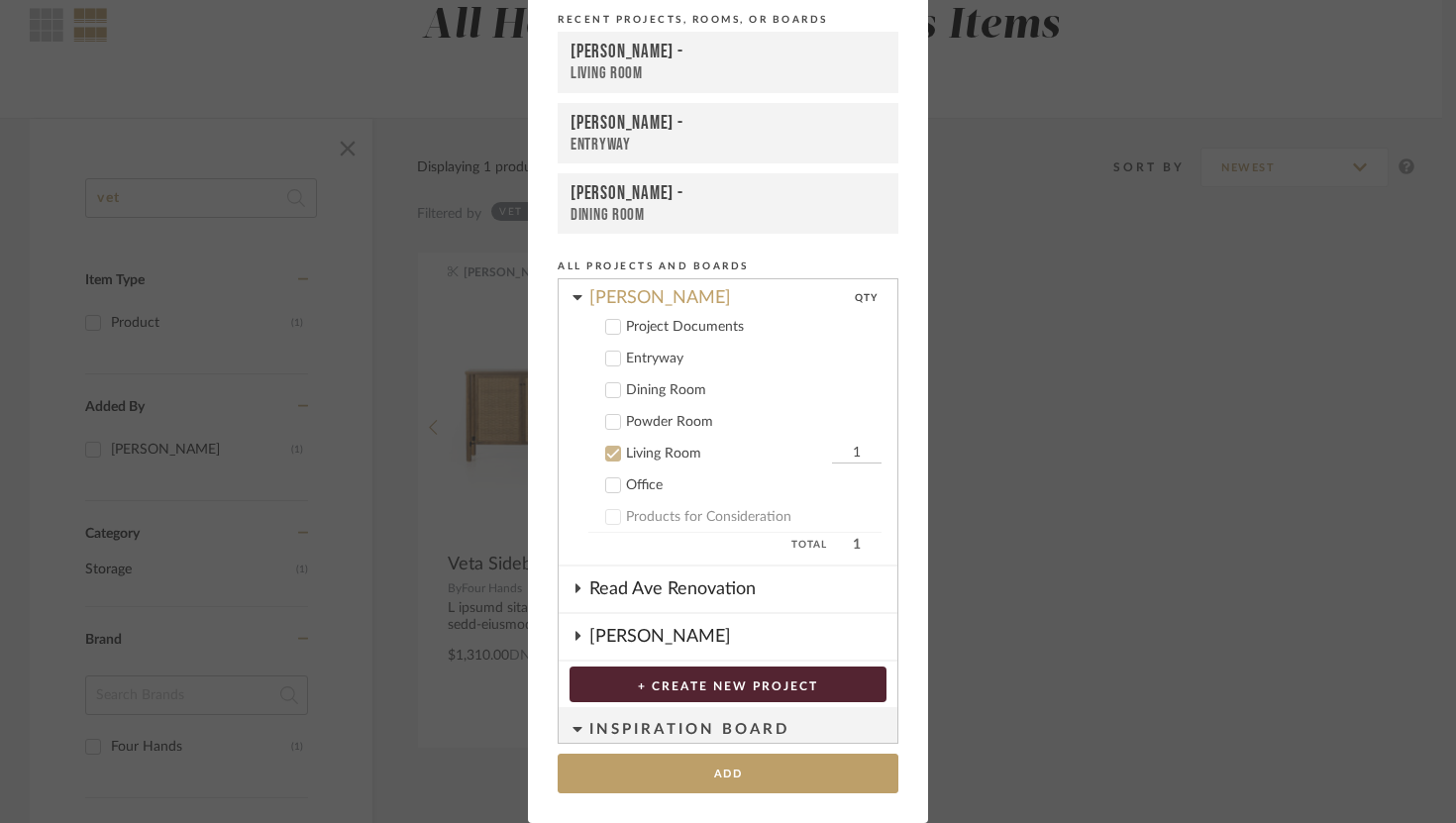 click 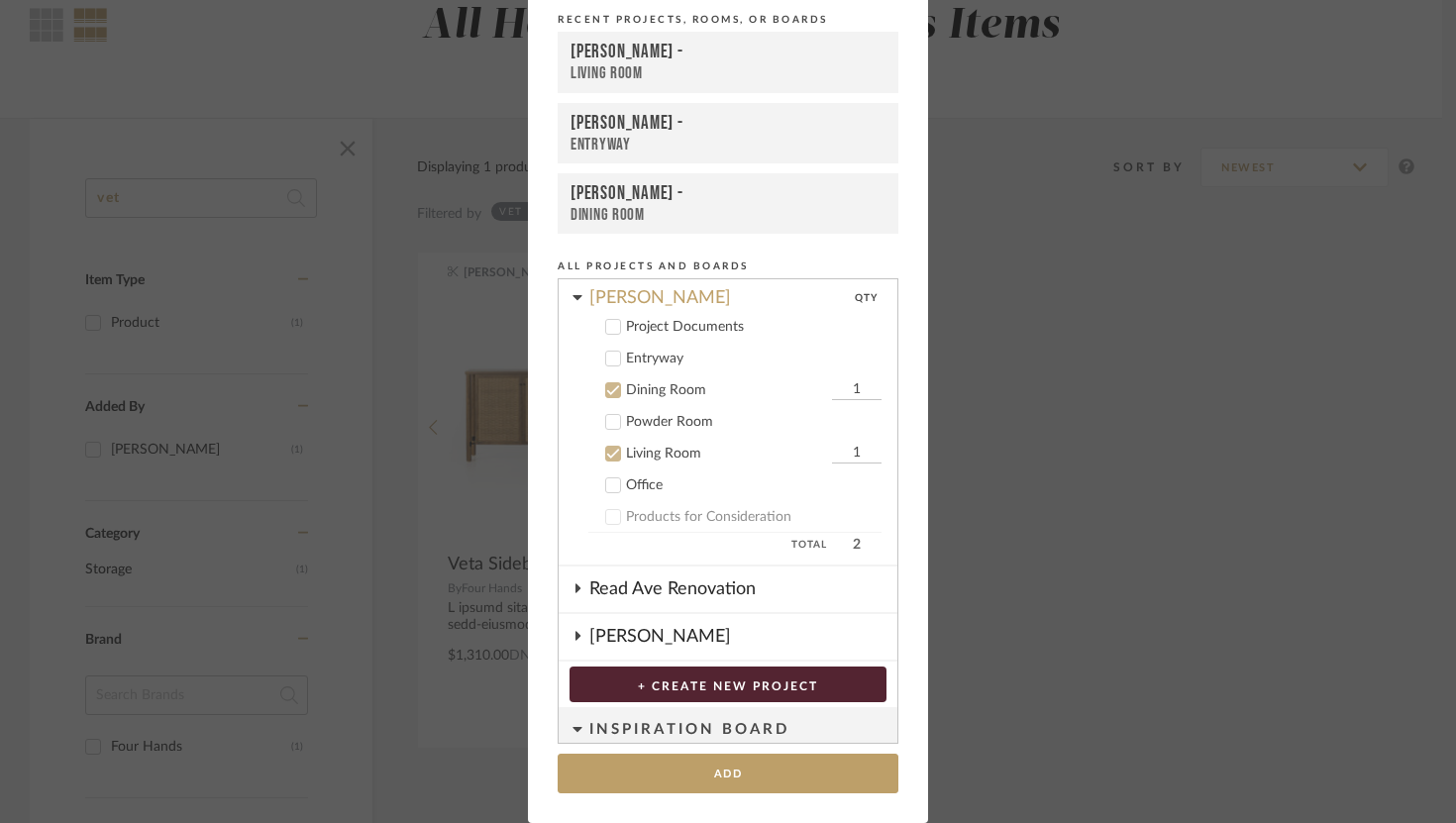 click 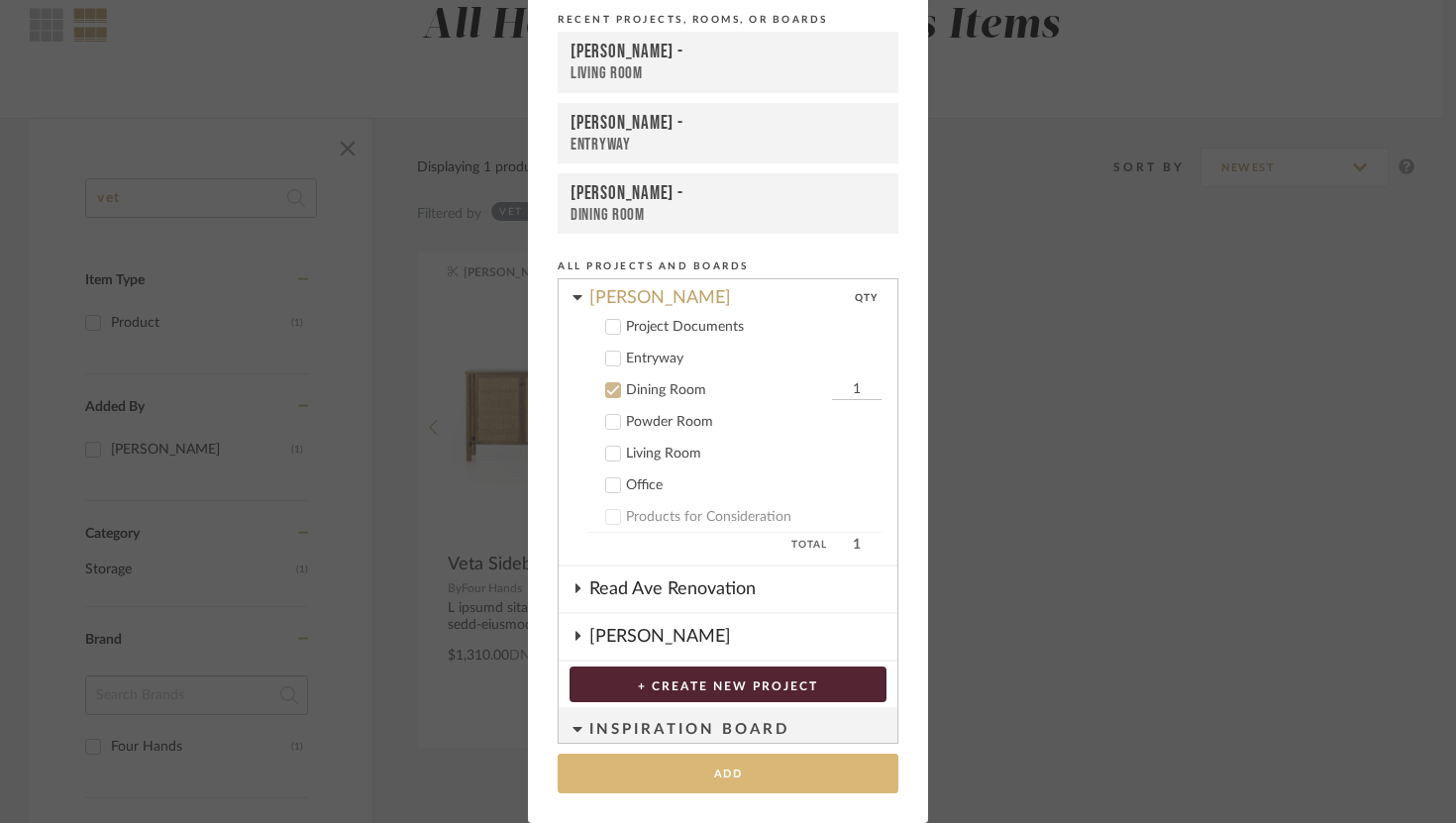 click on "Add" at bounding box center [728, 773] 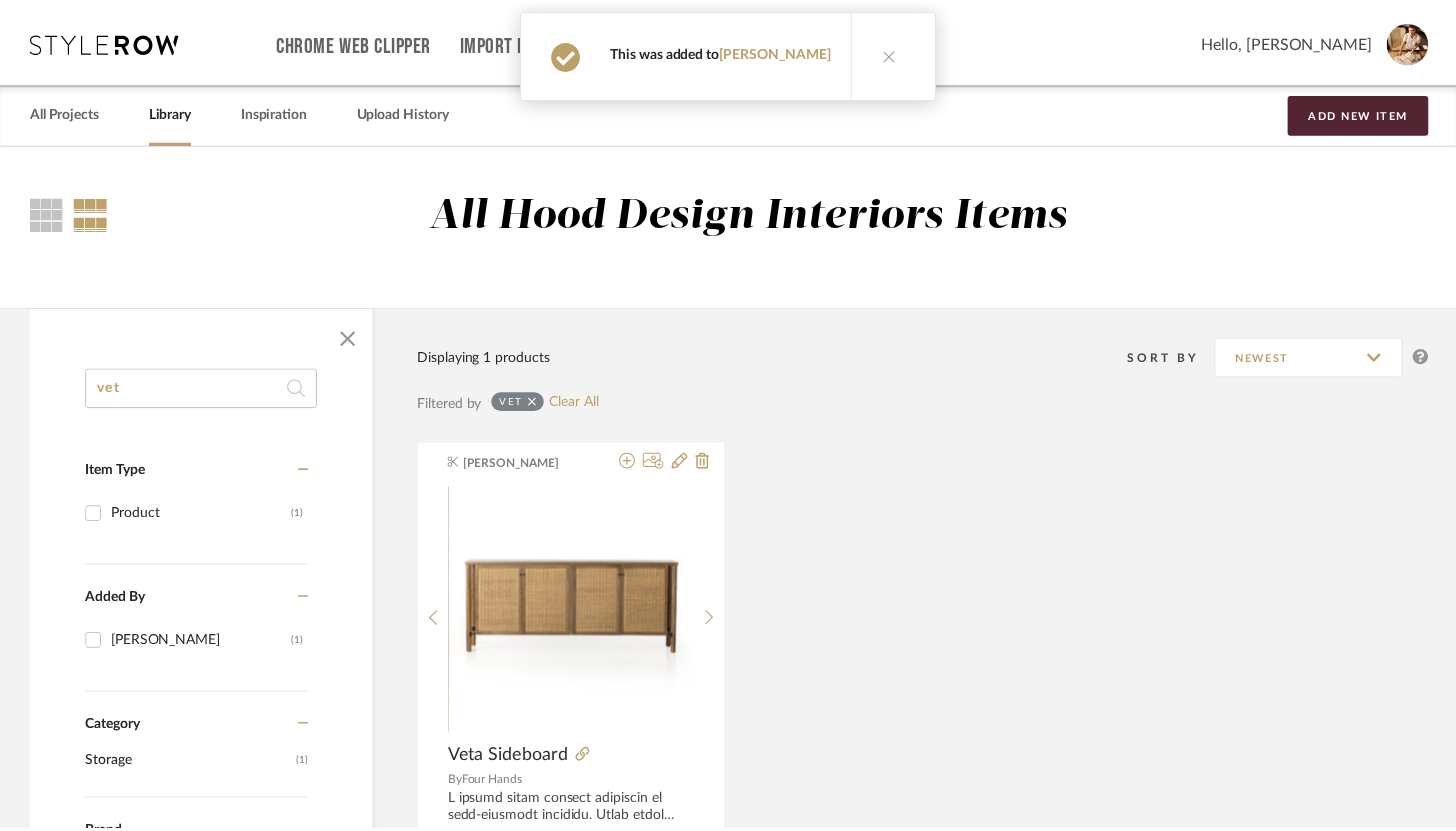 scroll, scrollTop: 188, scrollLeft: 0, axis: vertical 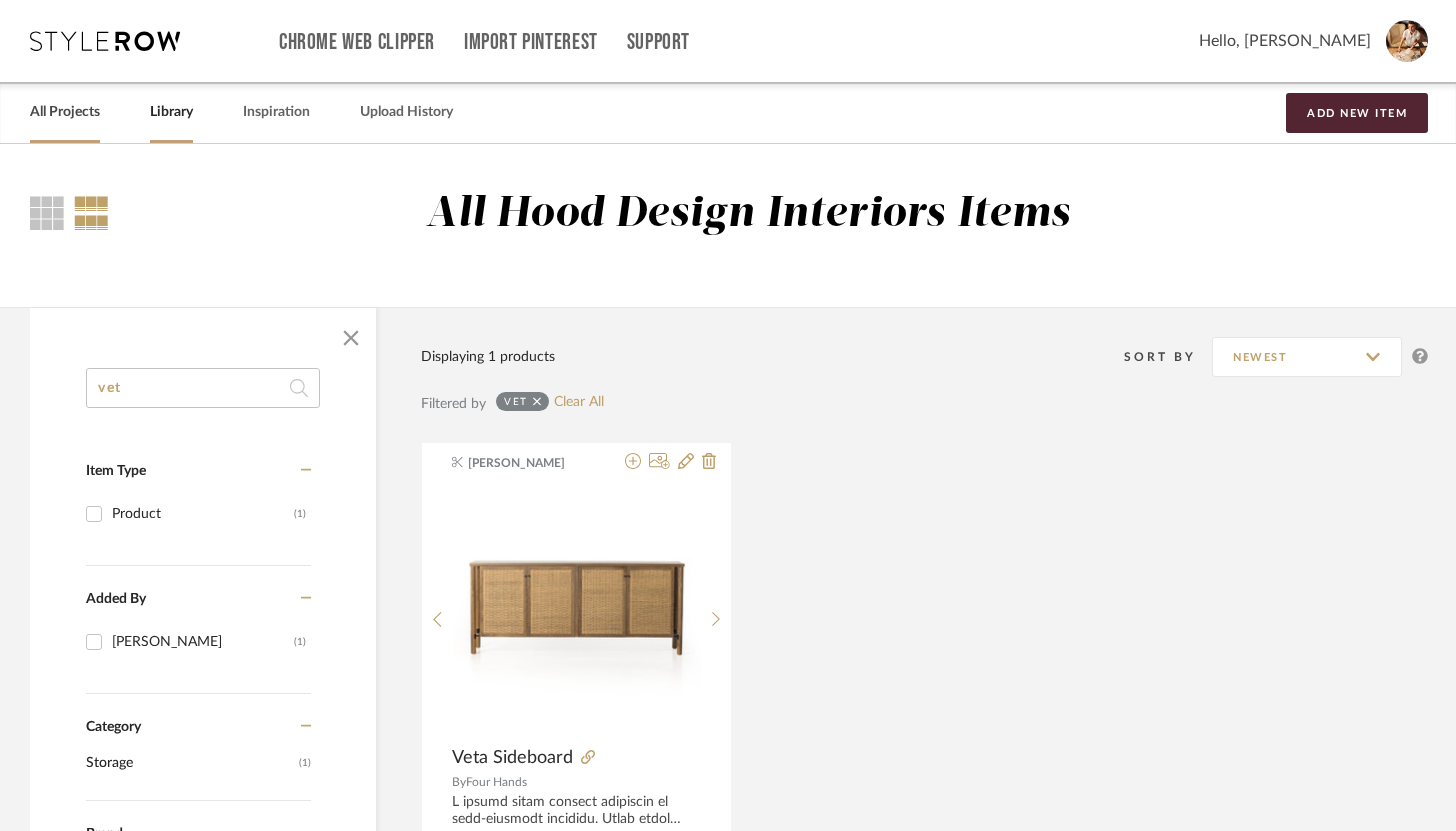 click on "All Projects" at bounding box center (65, 112) 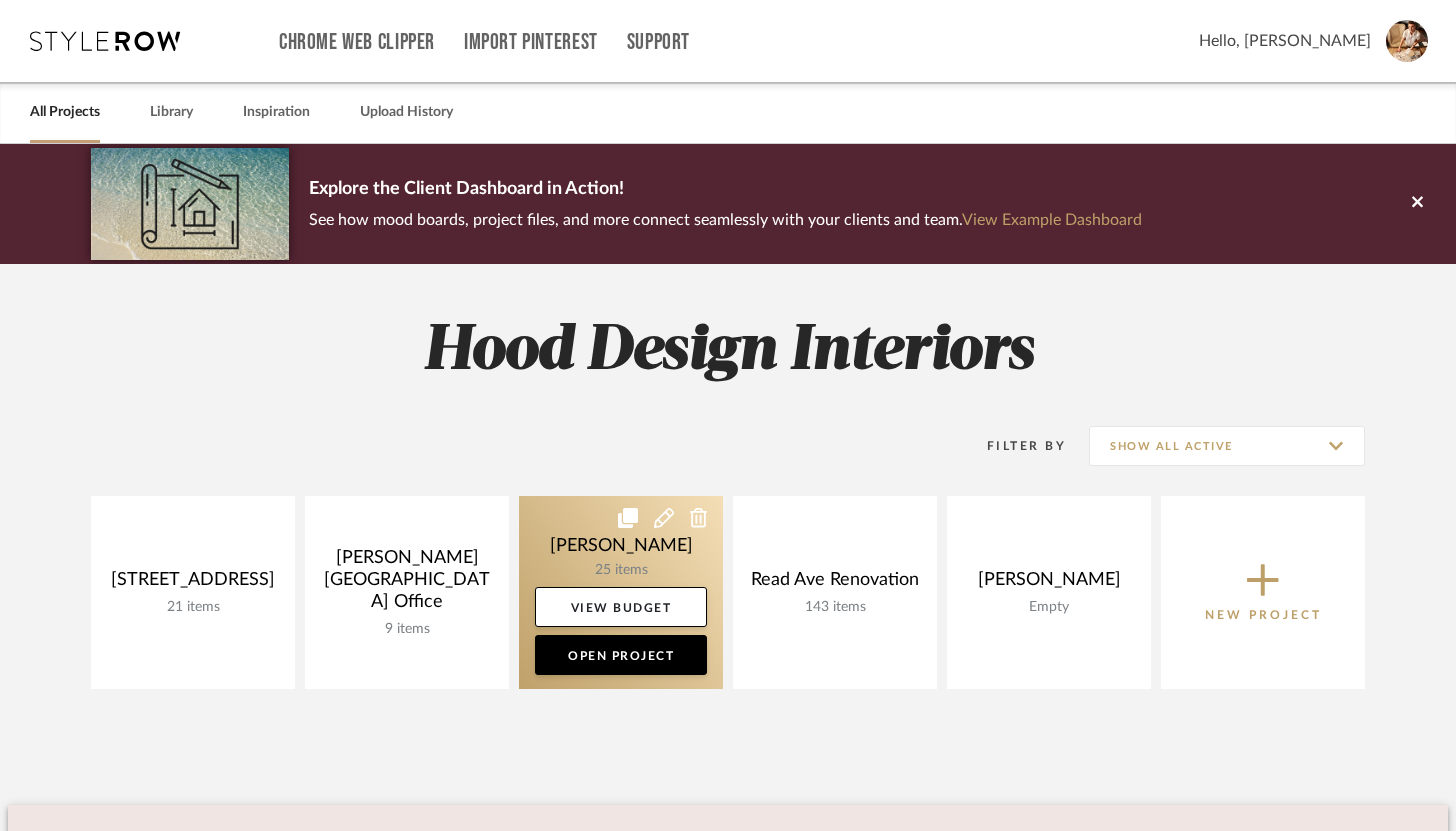 click 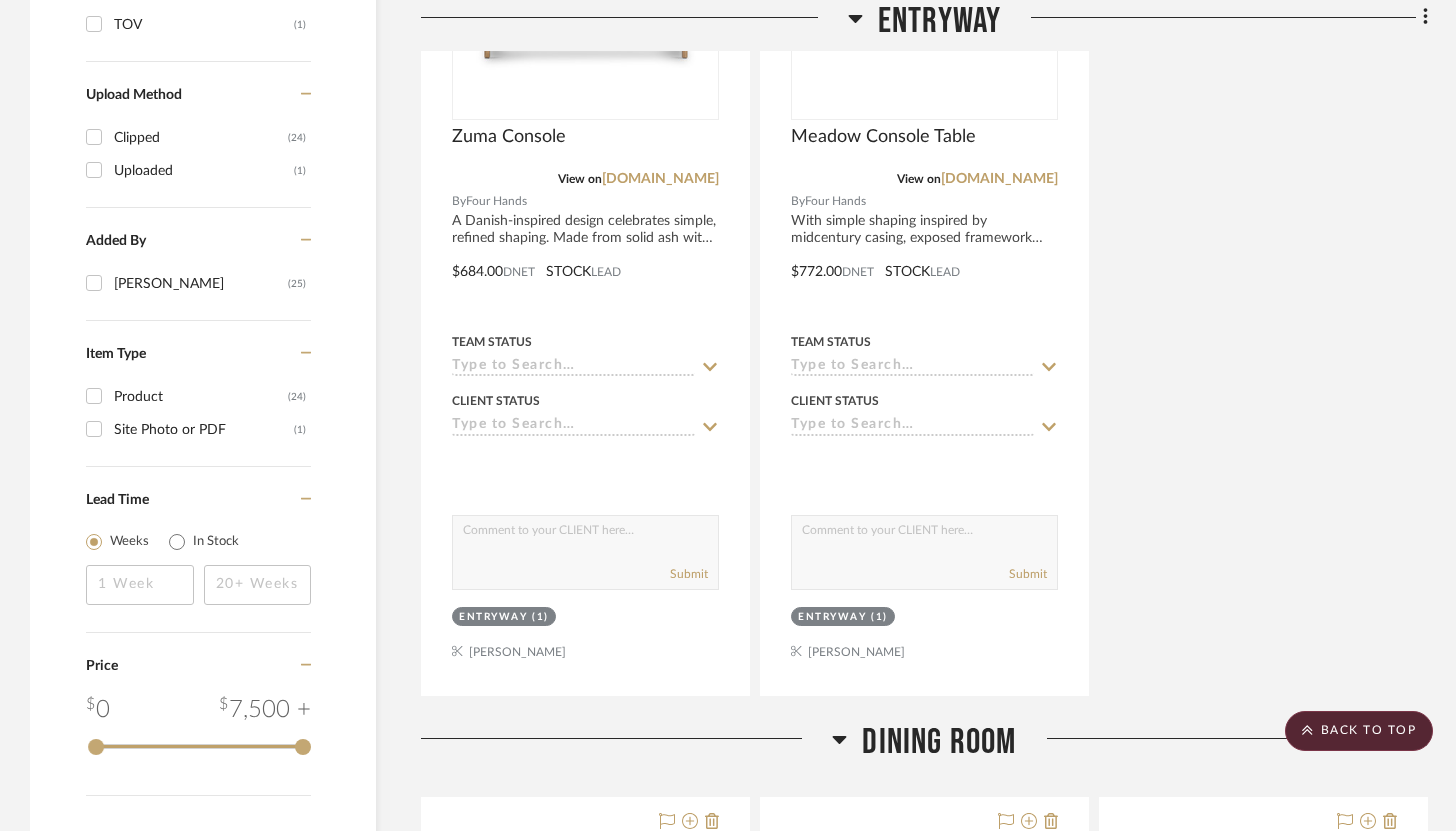 scroll, scrollTop: 1650, scrollLeft: 0, axis: vertical 